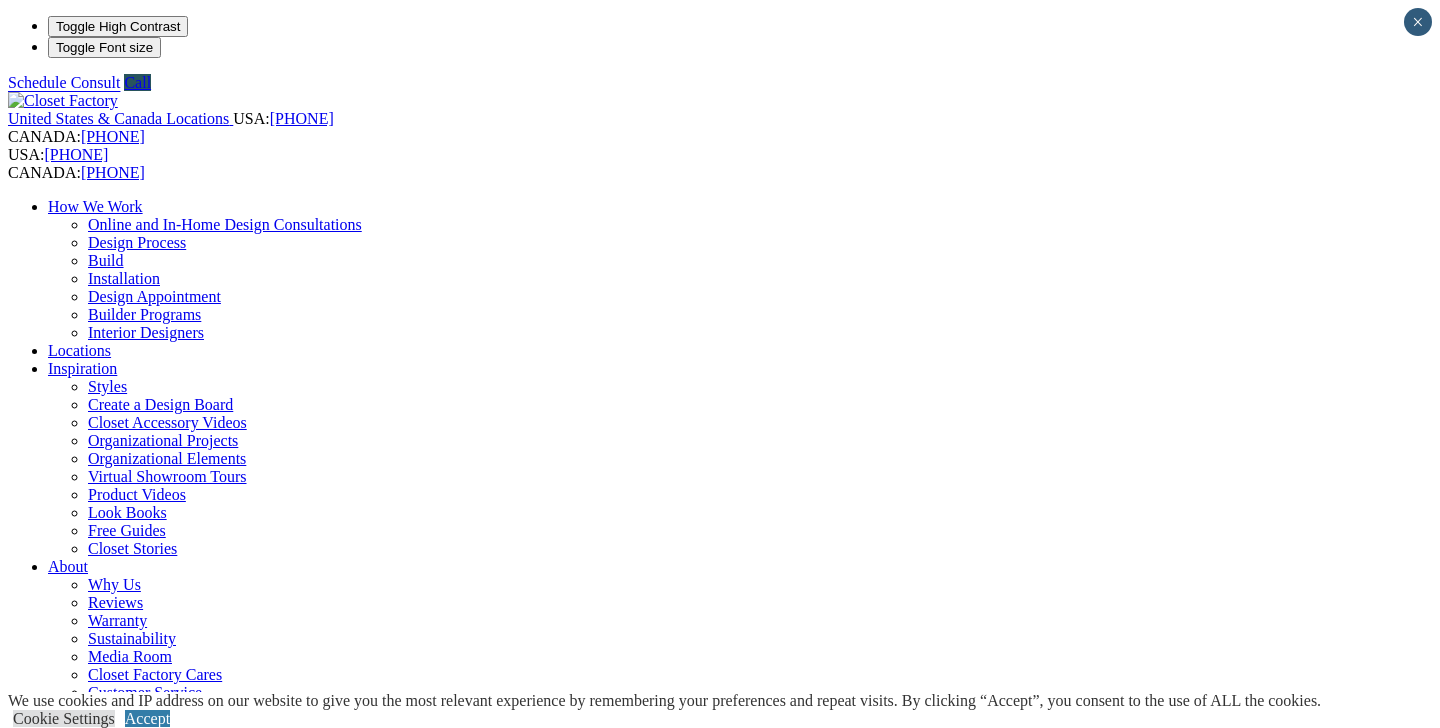 scroll, scrollTop: 0, scrollLeft: 0, axis: both 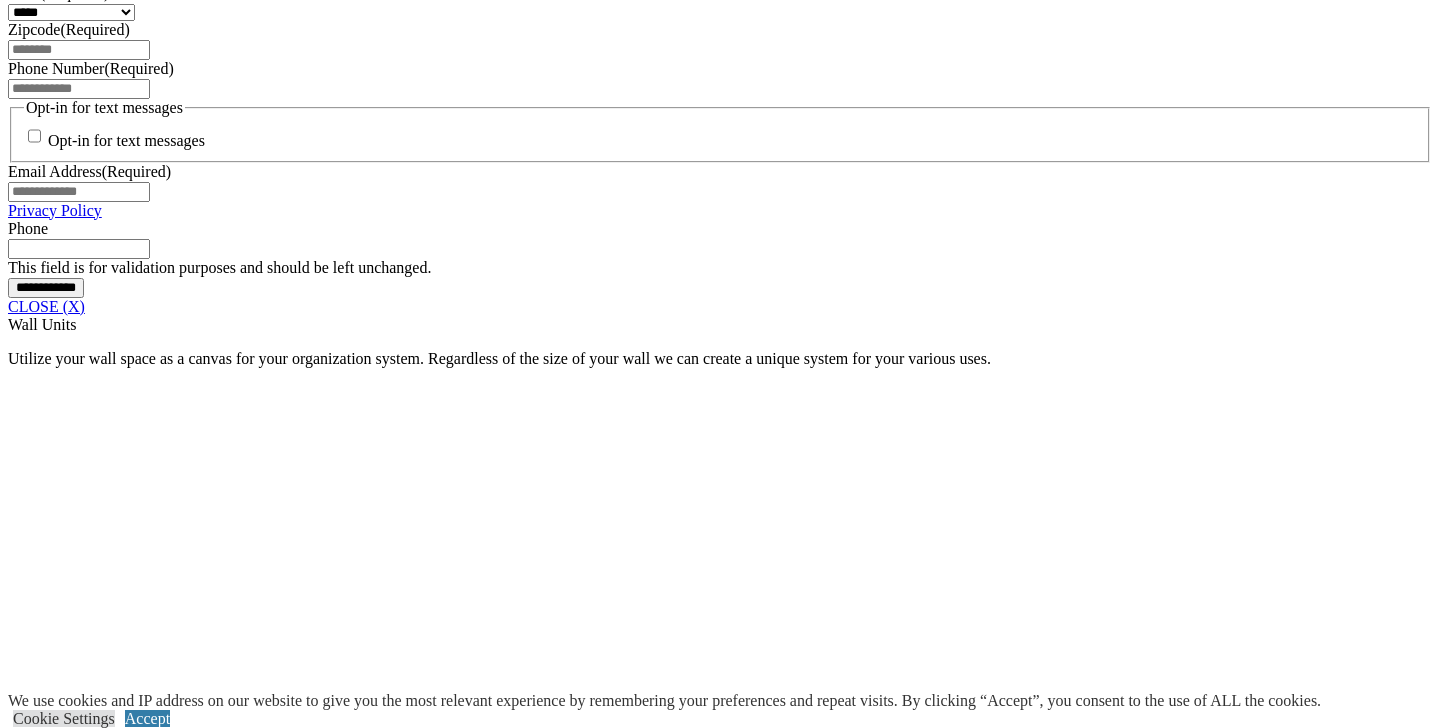 click at bounding box center (786, 1820) 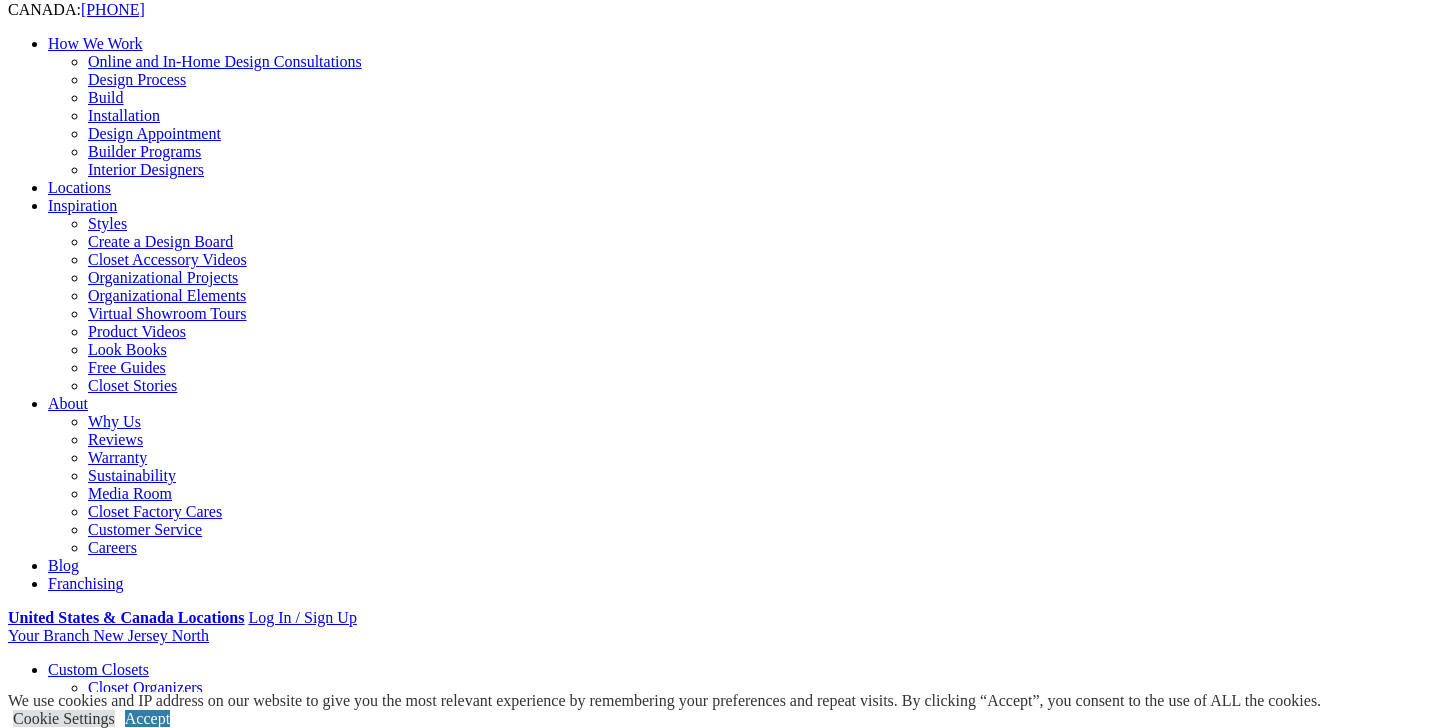 scroll, scrollTop: 0, scrollLeft: 0, axis: both 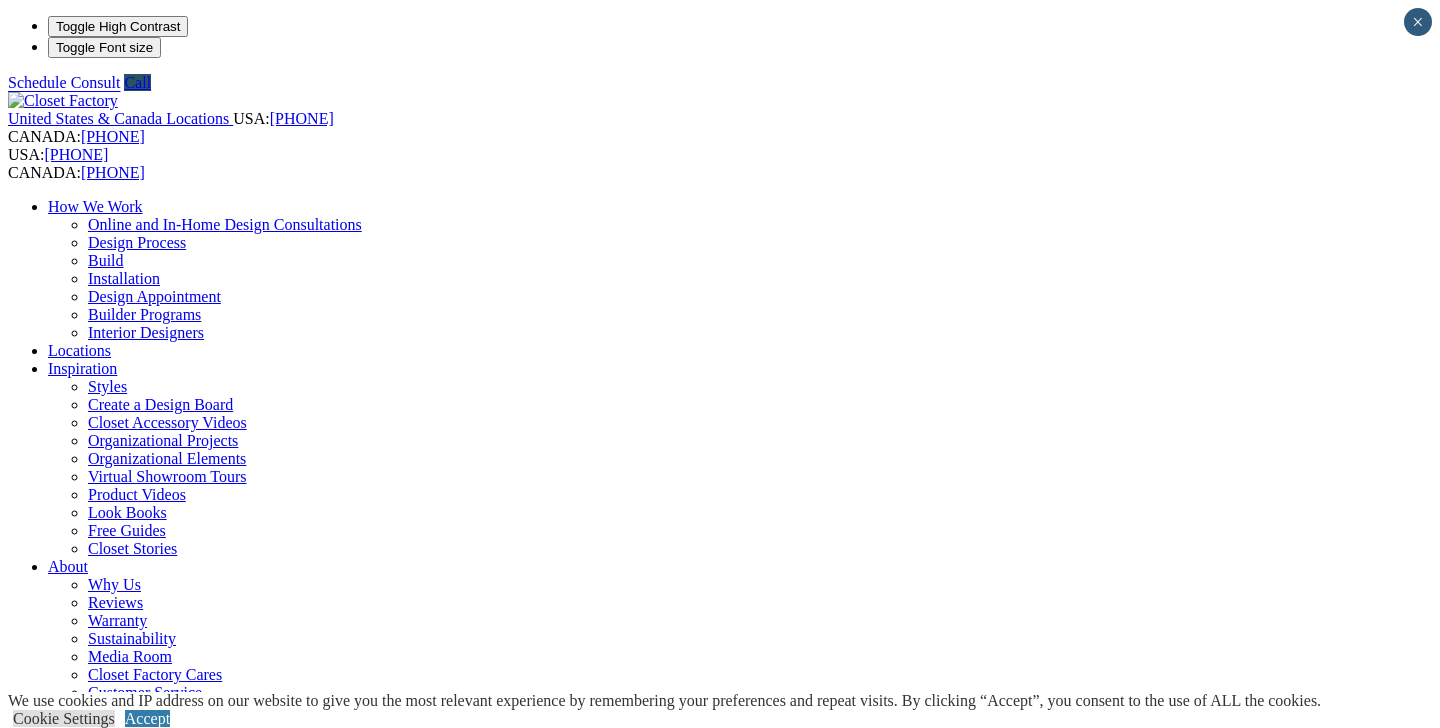 click on "Reach-in Closets" at bounding box center [142, 904] 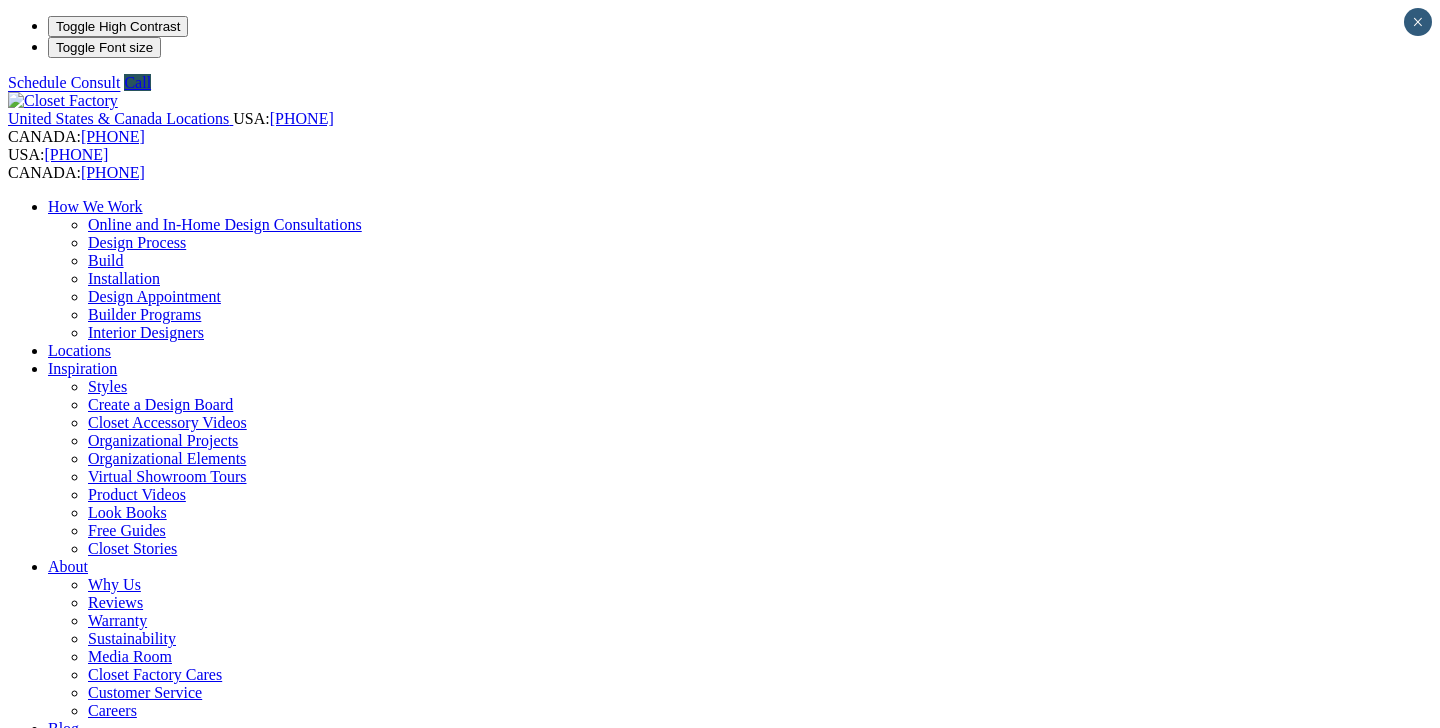 scroll, scrollTop: 0, scrollLeft: 0, axis: both 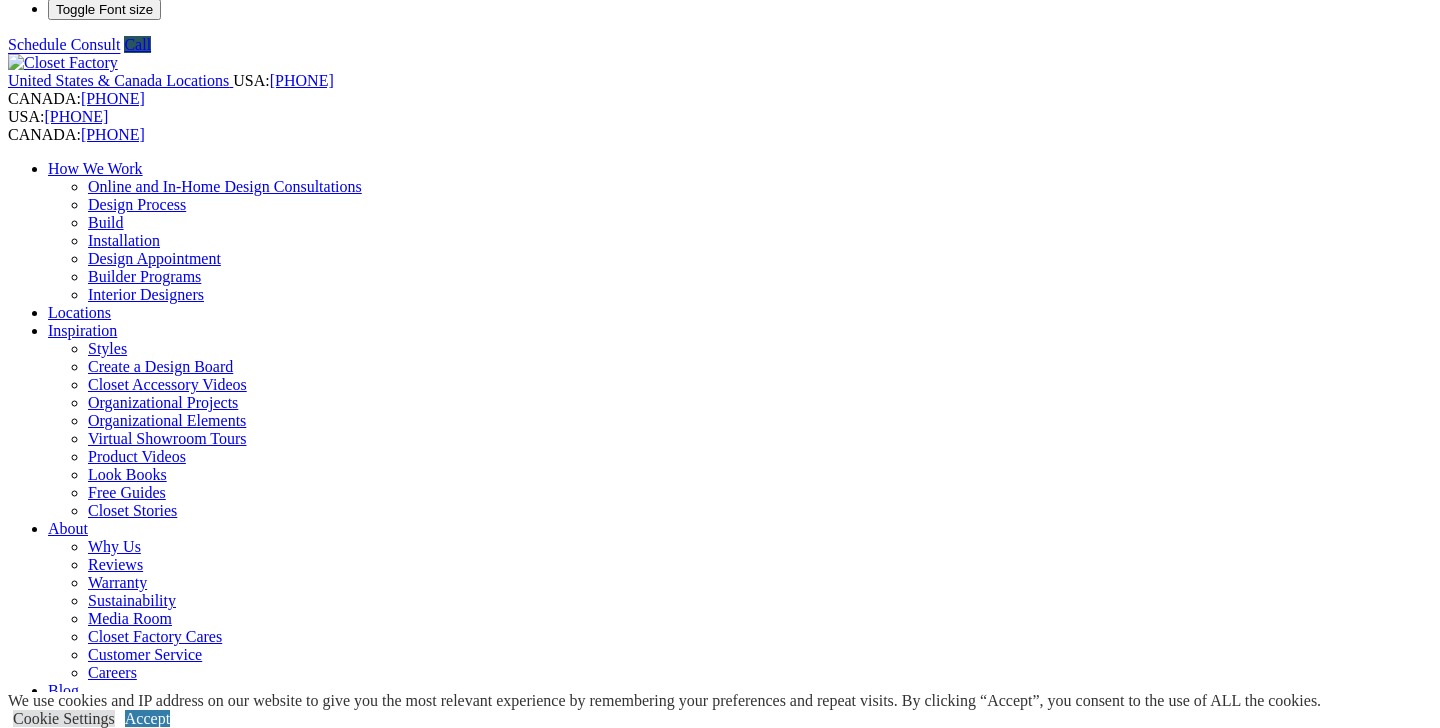 click on "Closet Organizers Dressing Rooms Finesse Systems Reach-in Closets Shoe Closets Walk-in Closets Wardrobe Closets Wood Closets" at bounding box center (740, 876) 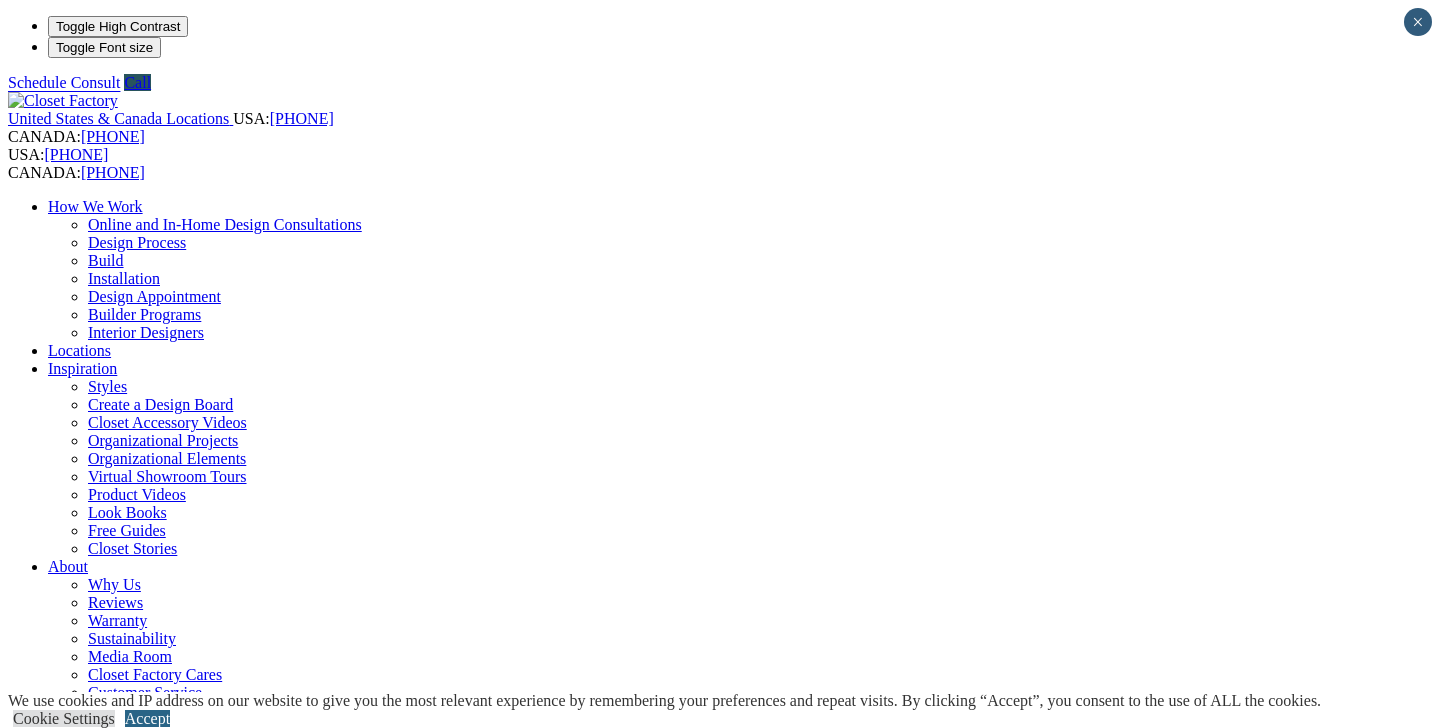 scroll, scrollTop: 0, scrollLeft: 0, axis: both 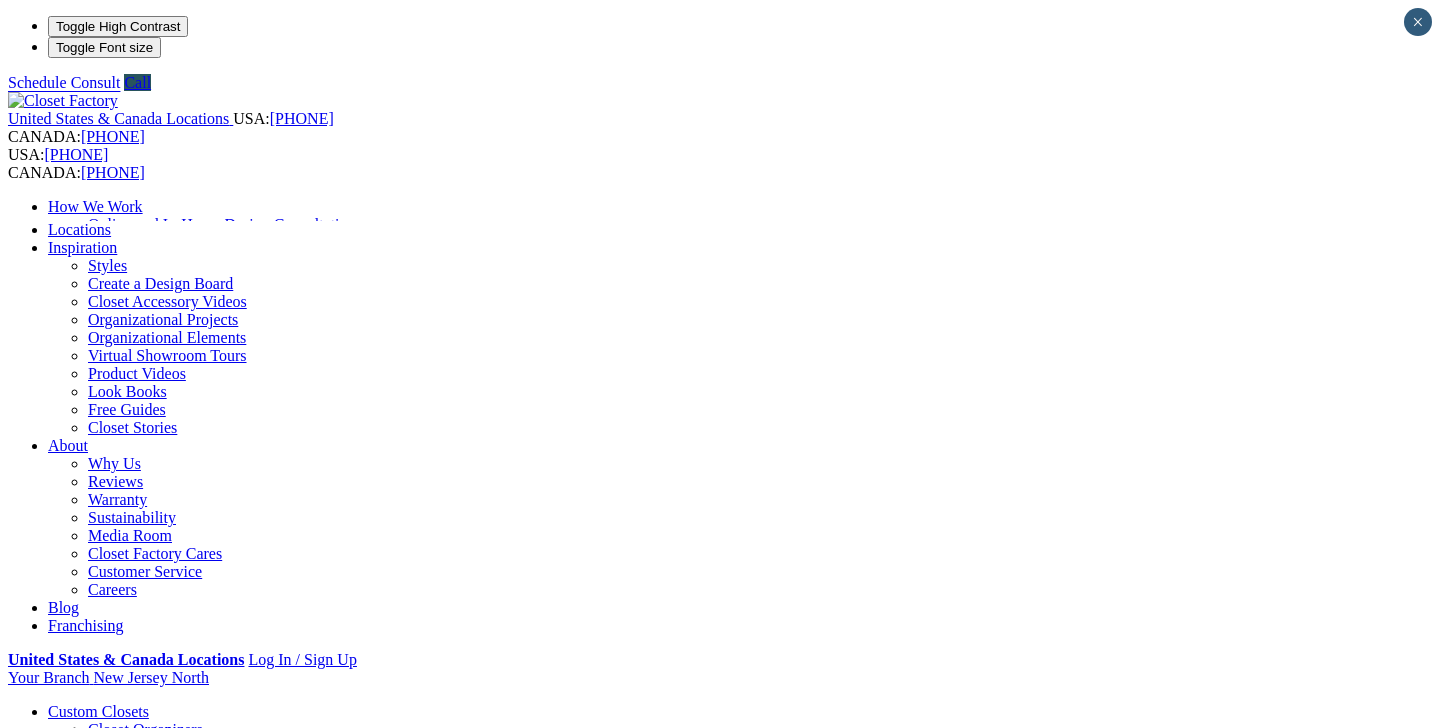 click on "Locations" at bounding box center [79, 229] 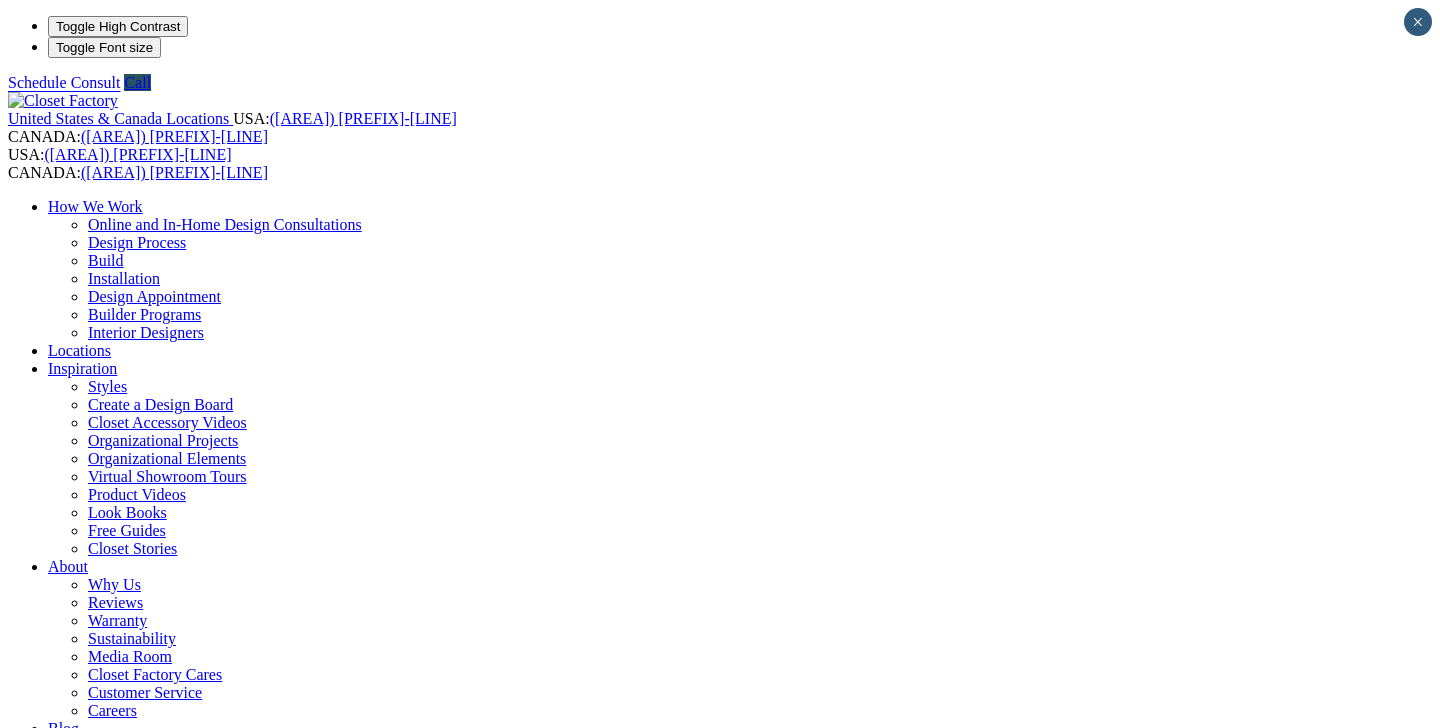 scroll, scrollTop: 0, scrollLeft: 0, axis: both 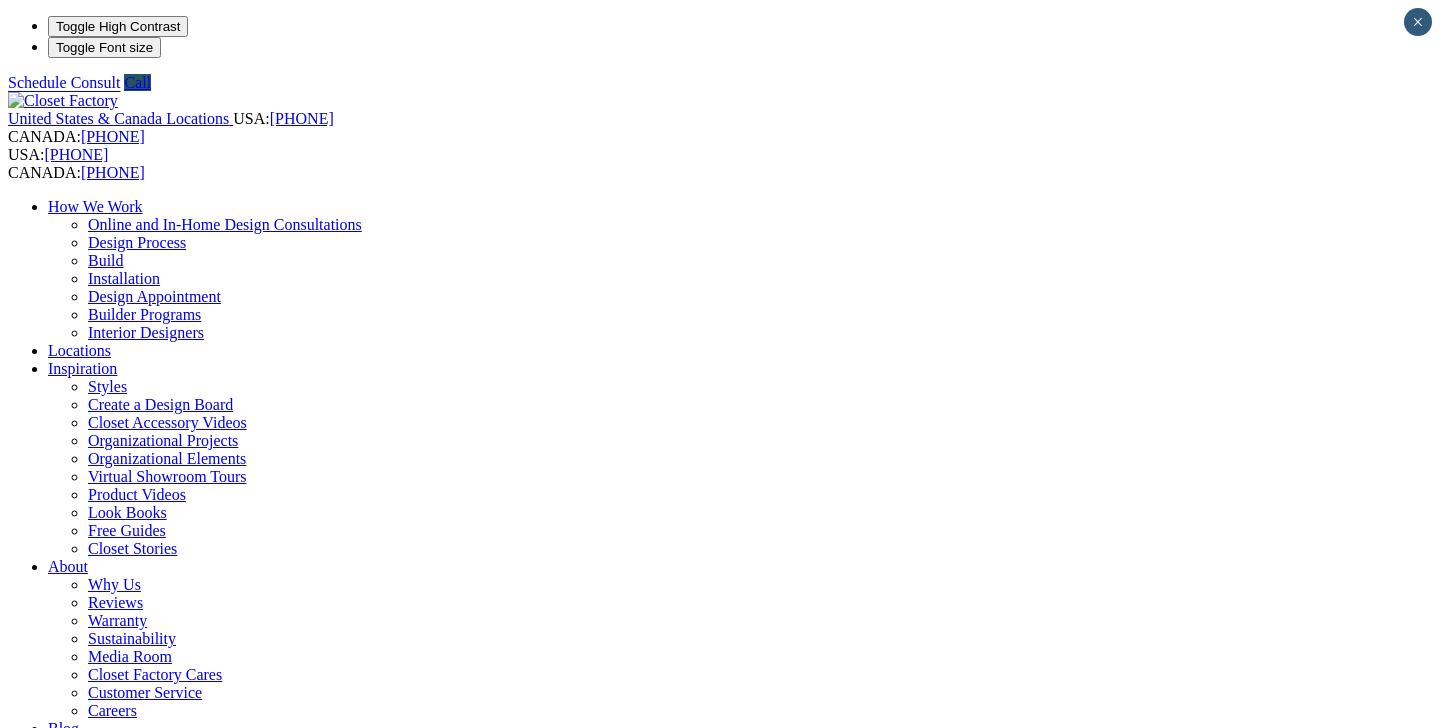 click at bounding box center [164, 1352] 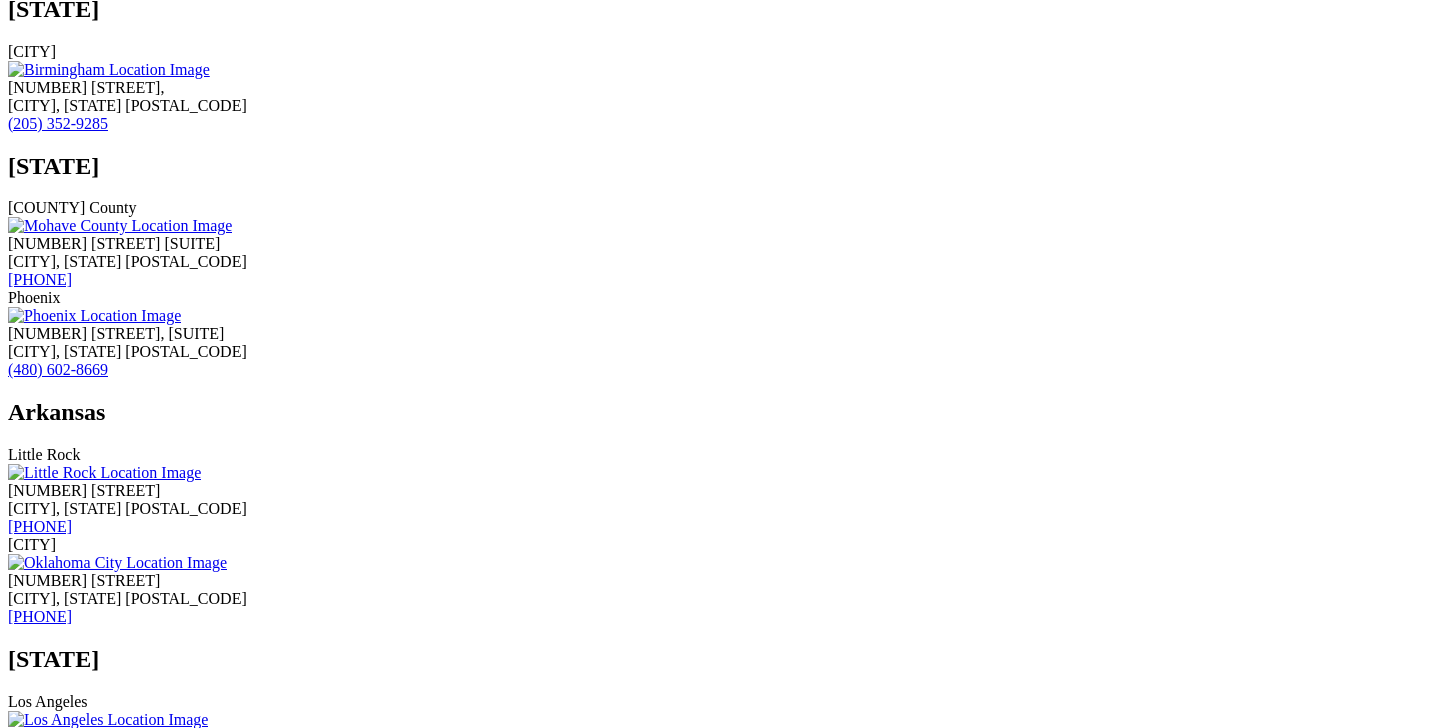 scroll, scrollTop: 0, scrollLeft: 0, axis: both 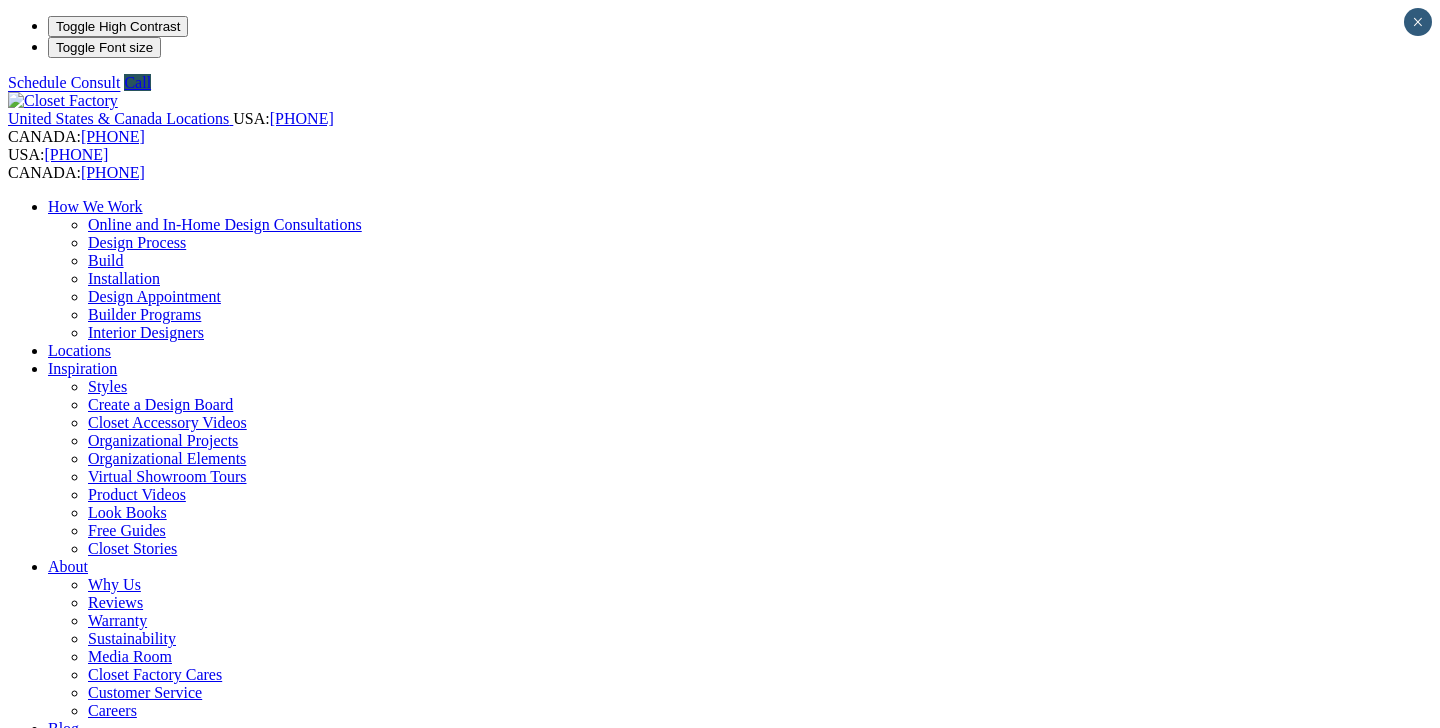 click on "Closet Organizers Dressing Rooms Finesse Systems Reach-in Closets Shoe Closets Walk-in Closets Wardrobe Closets Wood Closets" at bounding box center [740, 914] 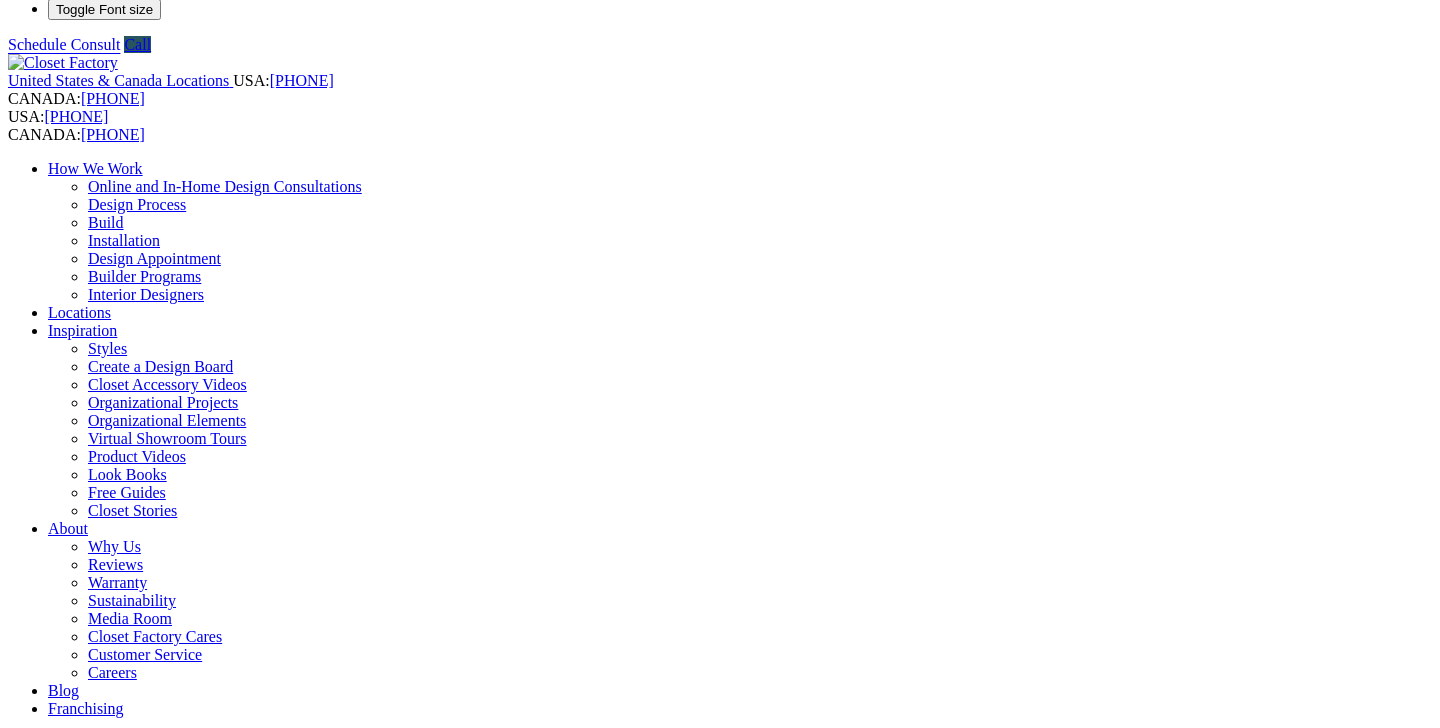 click on "Custom Closets" at bounding box center (98, 794) 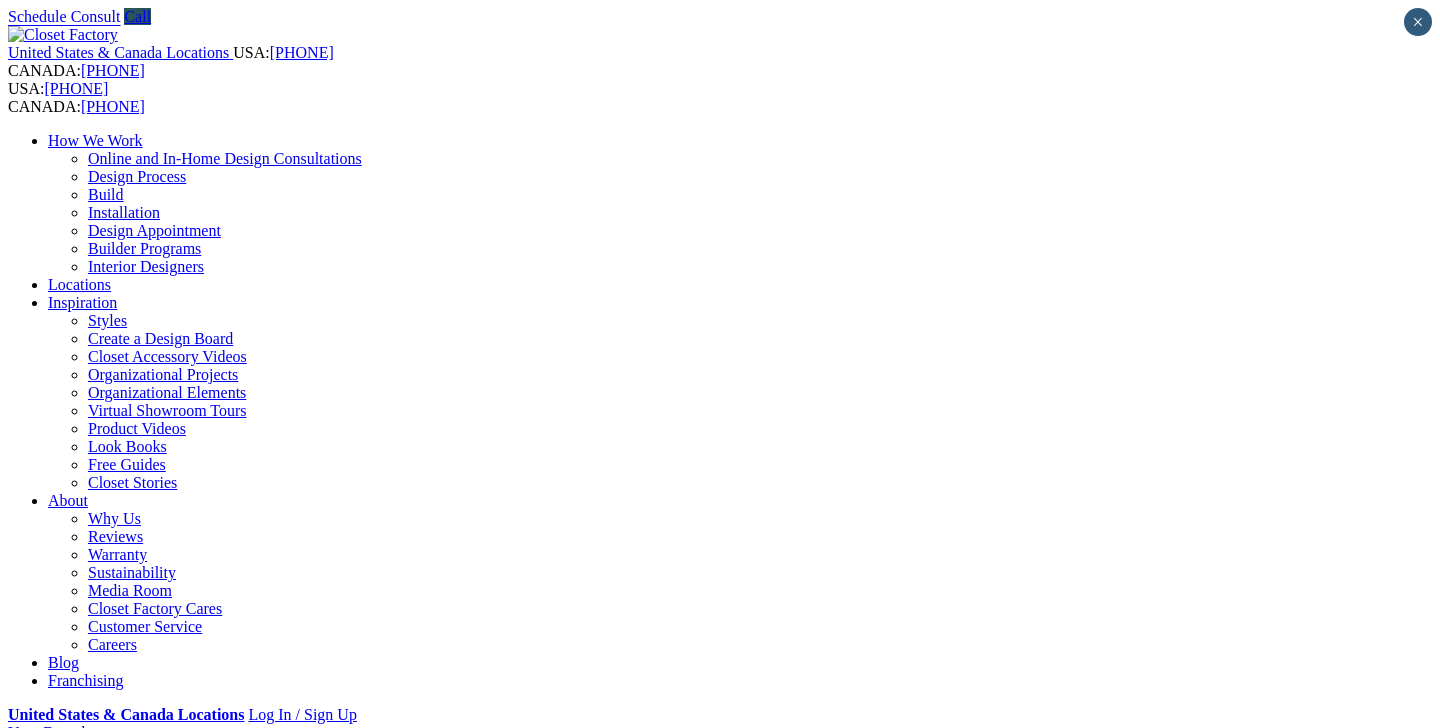 scroll, scrollTop: 0, scrollLeft: 0, axis: both 